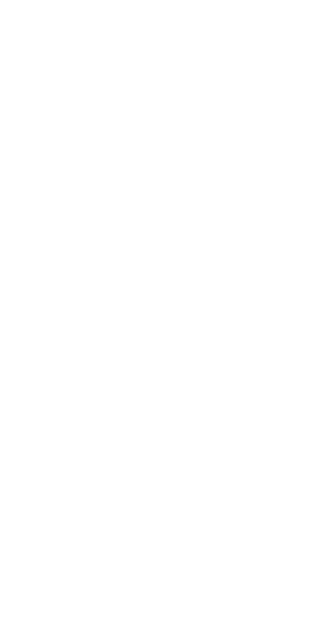 scroll, scrollTop: 0, scrollLeft: 0, axis: both 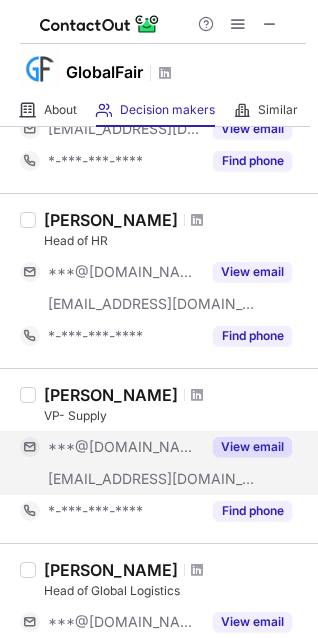 click on "View email" at bounding box center [252, 447] 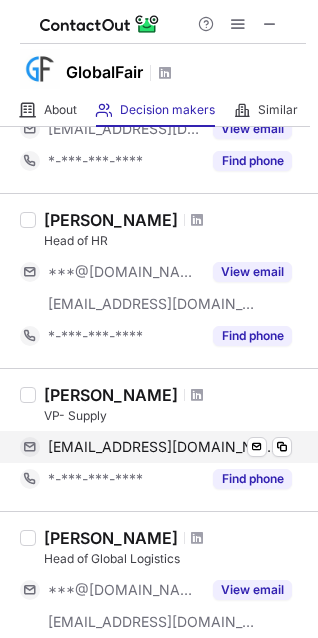 scroll, scrollTop: 900, scrollLeft: 0, axis: vertical 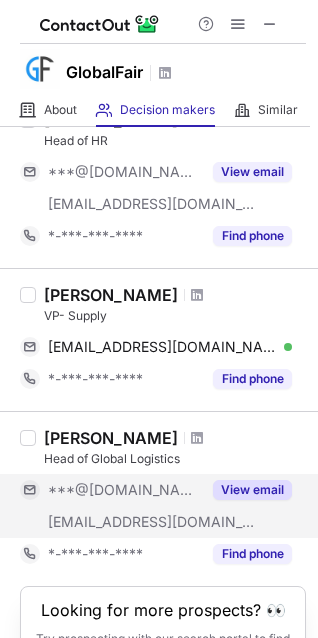 click on "View email" at bounding box center [252, 490] 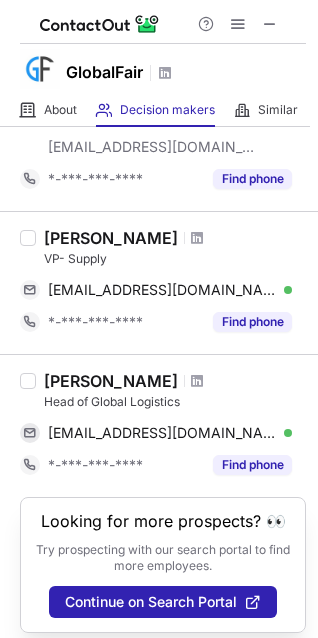 scroll, scrollTop: 987, scrollLeft: 0, axis: vertical 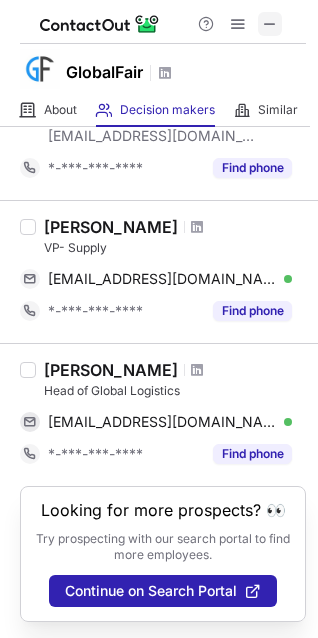 click at bounding box center (270, 24) 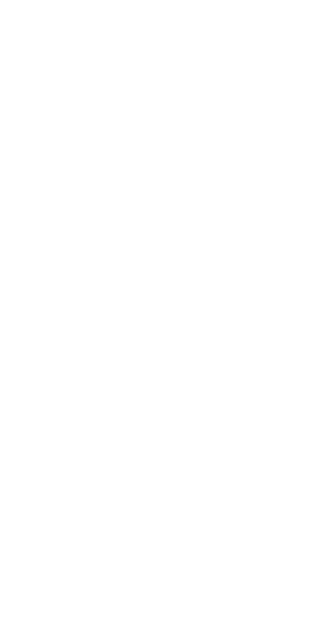scroll, scrollTop: 0, scrollLeft: 0, axis: both 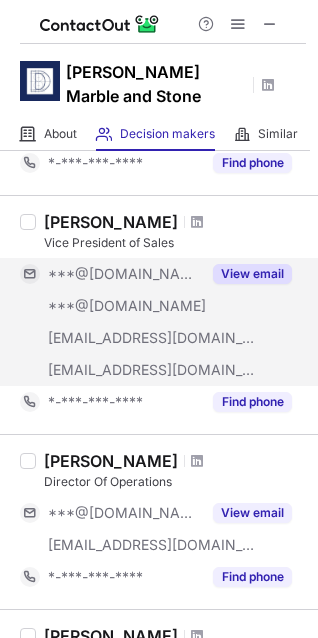 click on "View email" at bounding box center [246, 274] 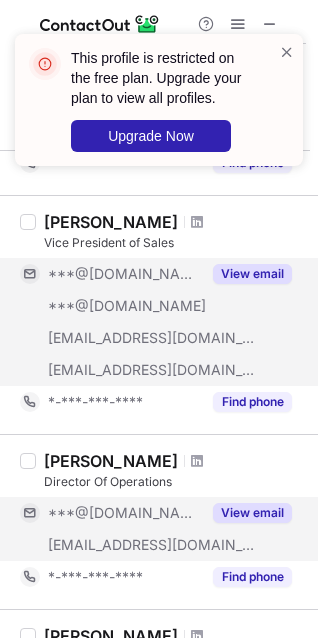click on "View email" at bounding box center (252, 513) 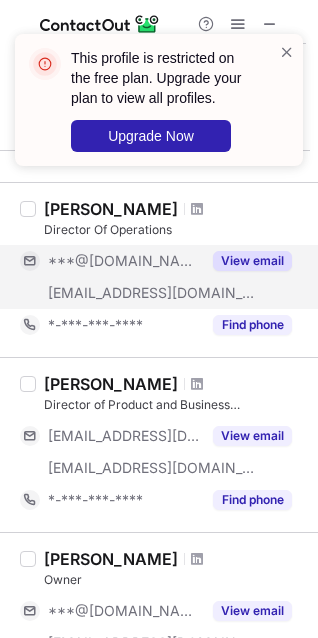 scroll, scrollTop: 900, scrollLeft: 0, axis: vertical 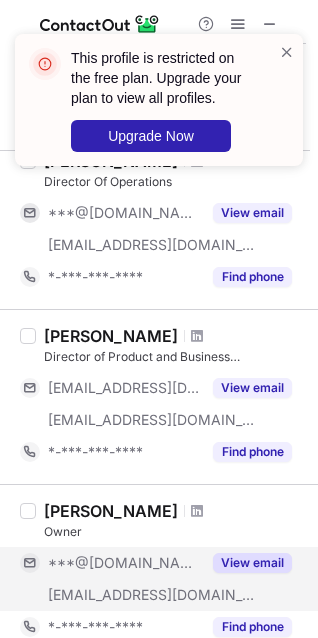 click on "View email" at bounding box center [252, 563] 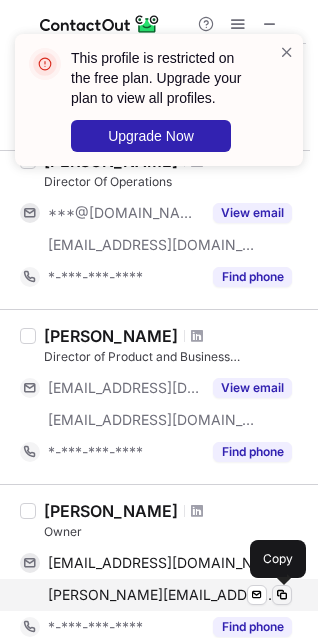 click at bounding box center (282, 595) 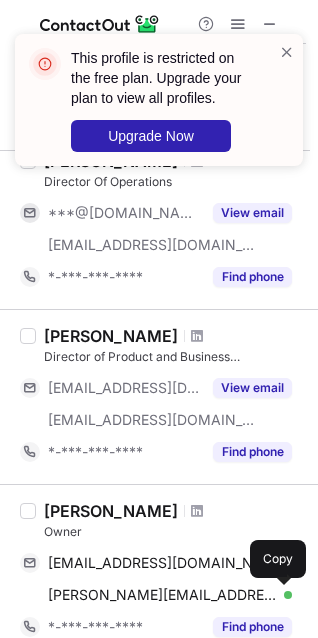 type 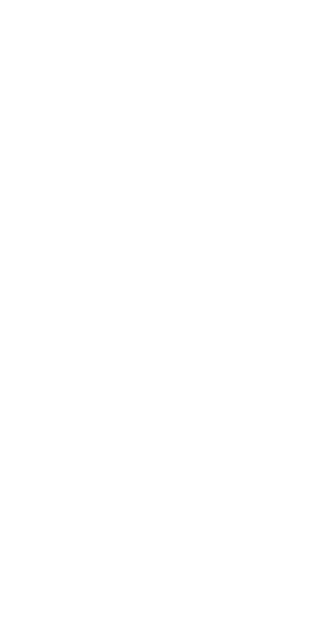 scroll, scrollTop: 0, scrollLeft: 0, axis: both 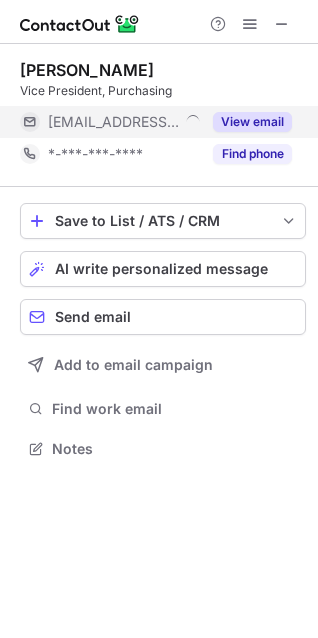 click on "View email" at bounding box center [252, 122] 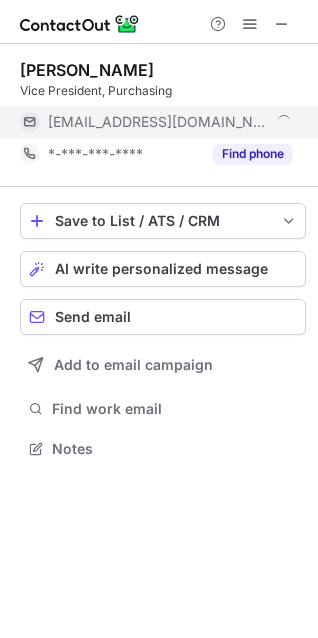scroll, scrollTop: 10, scrollLeft: 10, axis: both 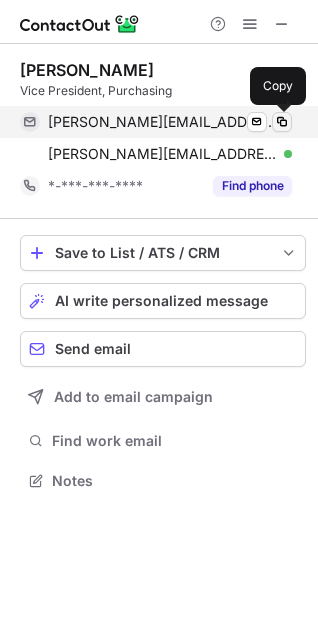 click at bounding box center [282, 122] 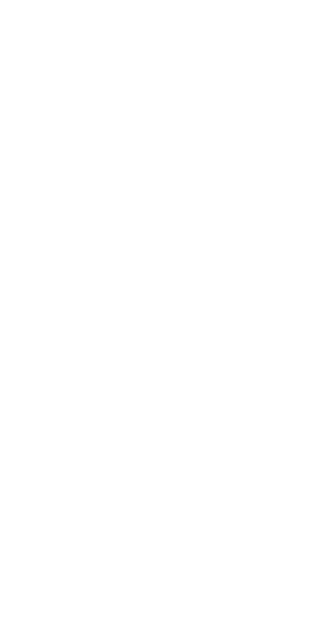 scroll, scrollTop: 0, scrollLeft: 0, axis: both 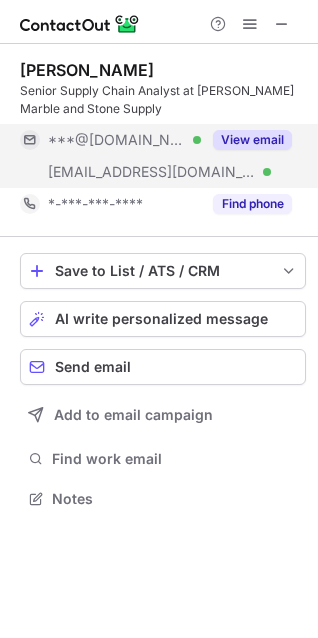 click on "View email" at bounding box center (252, 140) 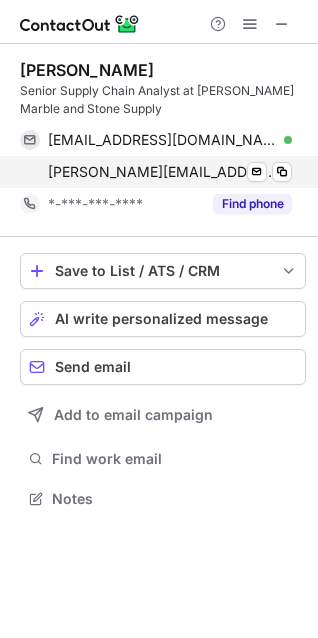 click on "peter.borgelt@dwyermarble.com Verified Send email Copy" at bounding box center [156, 172] 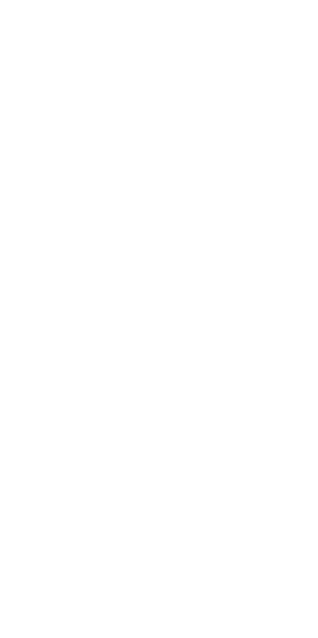 scroll, scrollTop: 0, scrollLeft: 0, axis: both 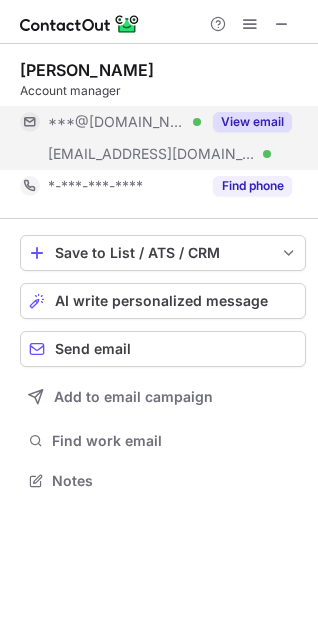 click on "View email" at bounding box center [252, 122] 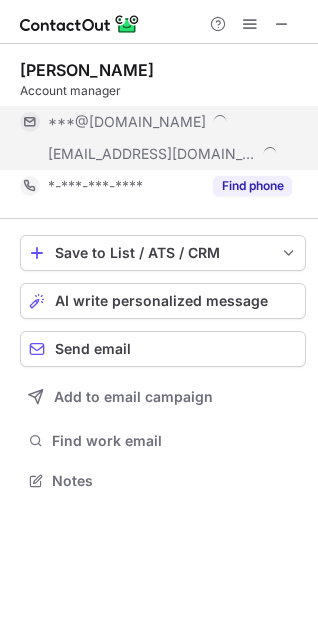 scroll, scrollTop: 10, scrollLeft: 10, axis: both 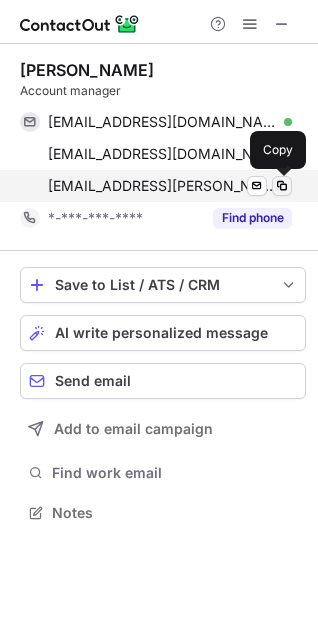 click at bounding box center (282, 186) 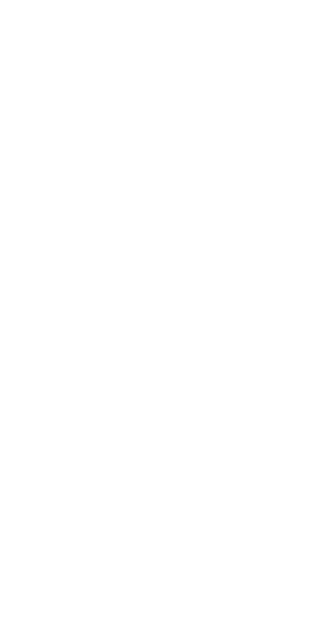 scroll, scrollTop: 0, scrollLeft: 0, axis: both 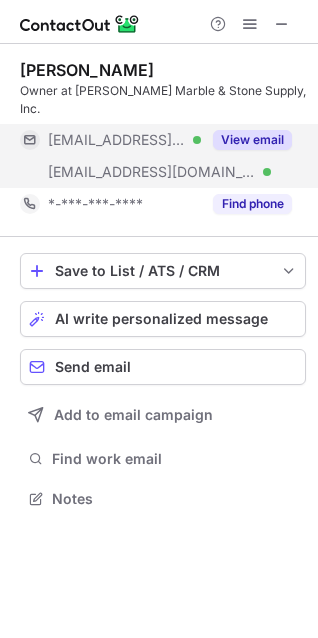 click on "View email" at bounding box center [252, 140] 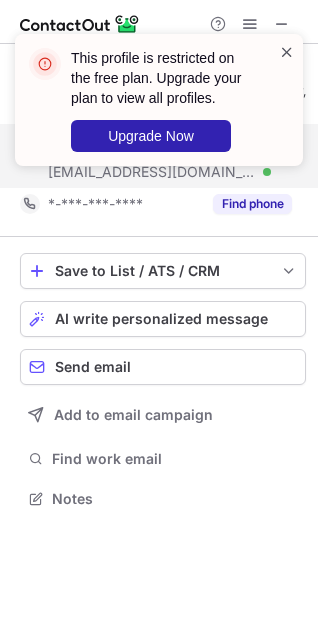 click at bounding box center (287, 52) 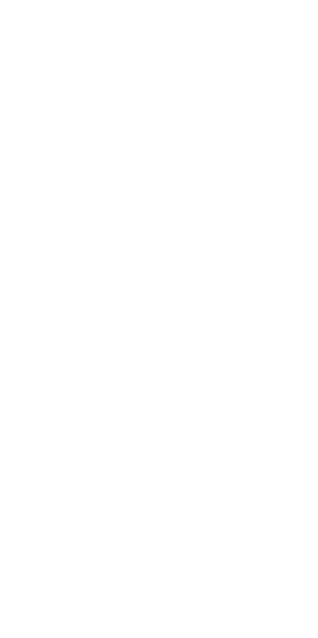 scroll, scrollTop: 0, scrollLeft: 0, axis: both 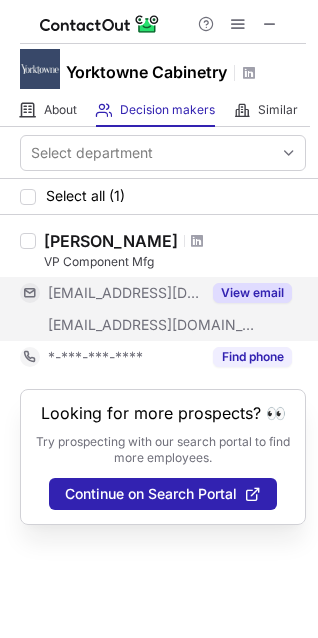 click on "View email" at bounding box center (252, 293) 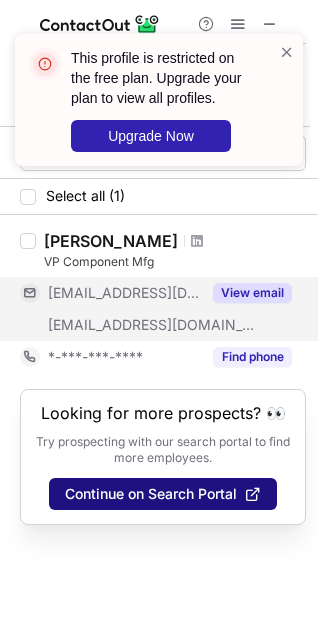 click on "Continue on Search Portal" at bounding box center [151, 494] 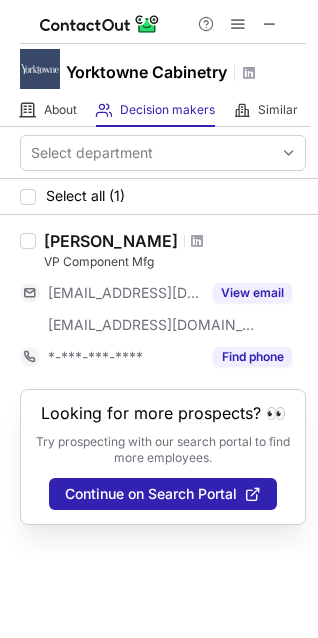 scroll, scrollTop: 0, scrollLeft: 0, axis: both 